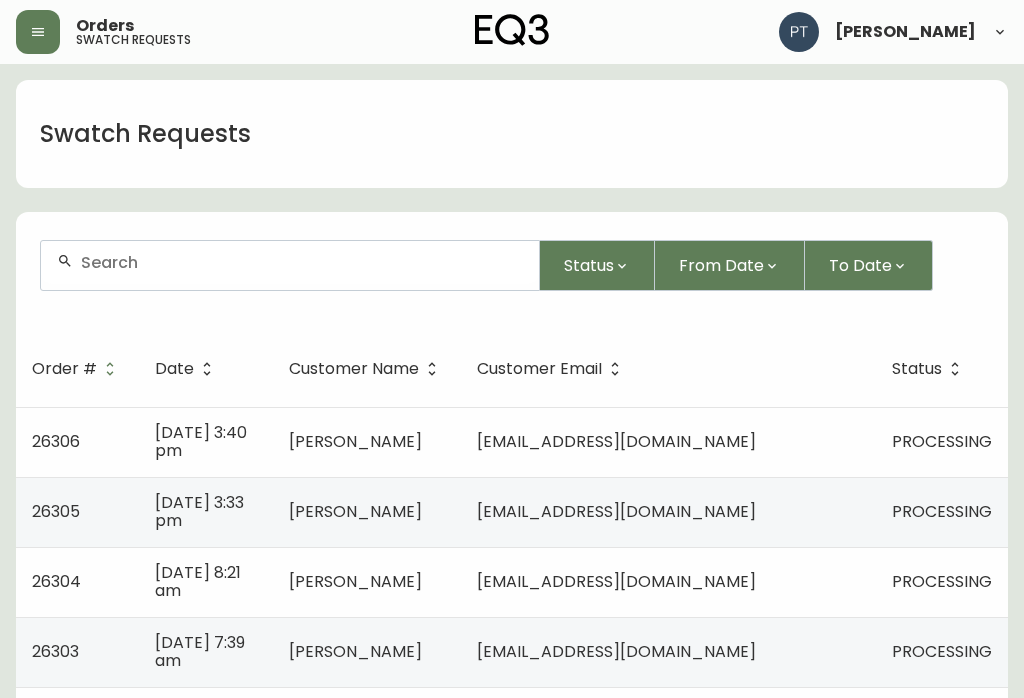scroll, scrollTop: 0, scrollLeft: 0, axis: both 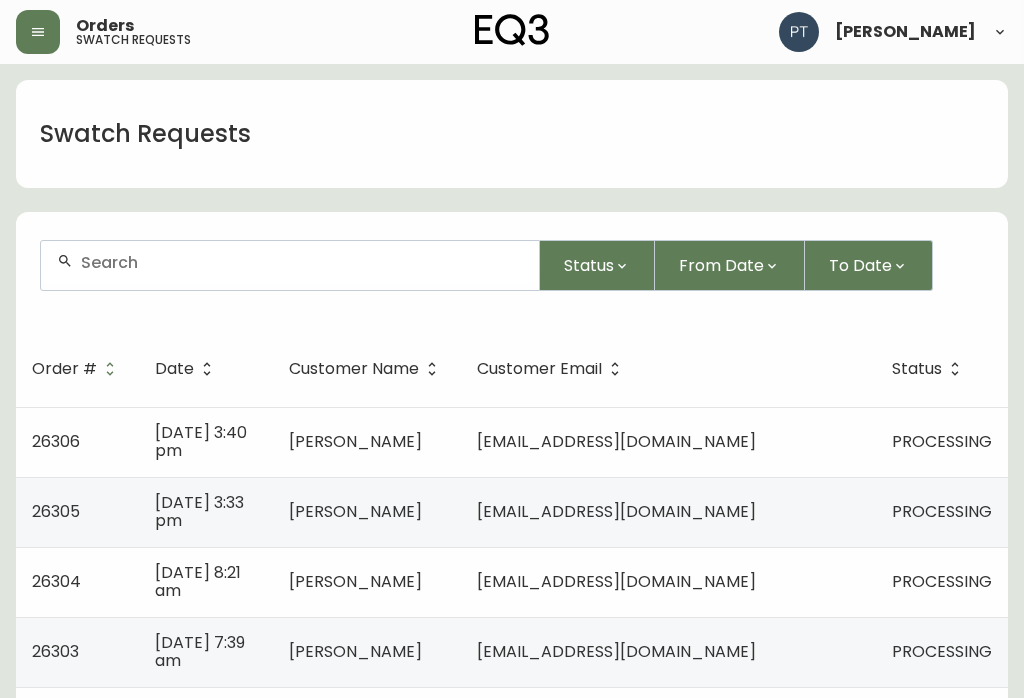 click on "[EMAIL_ADDRESS][DOMAIN_NAME]" at bounding box center [668, 442] 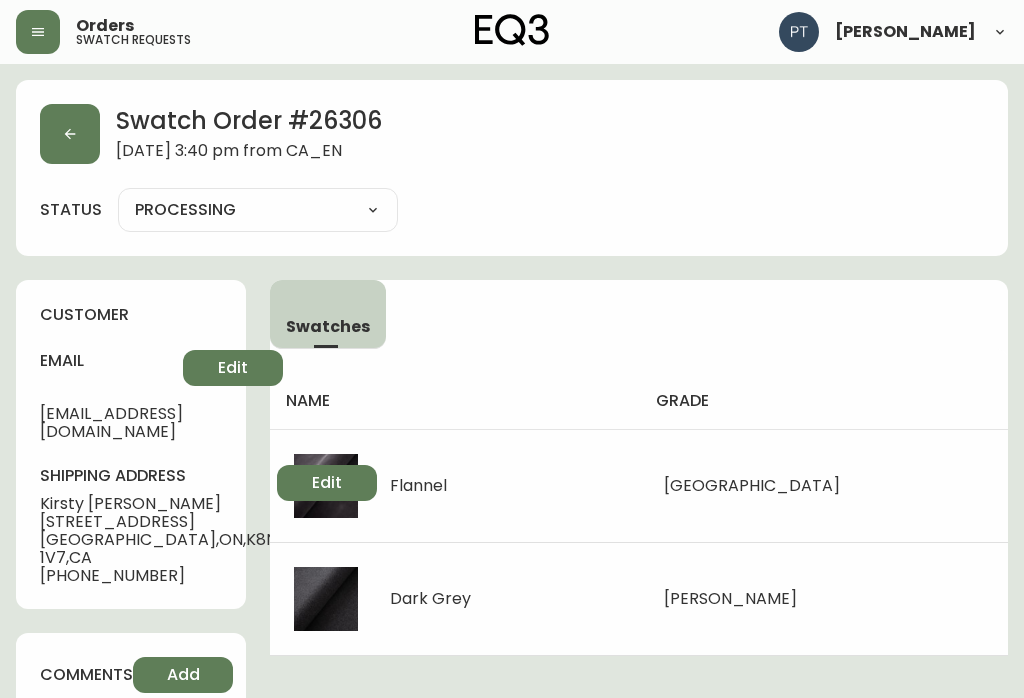 click at bounding box center (70, 134) 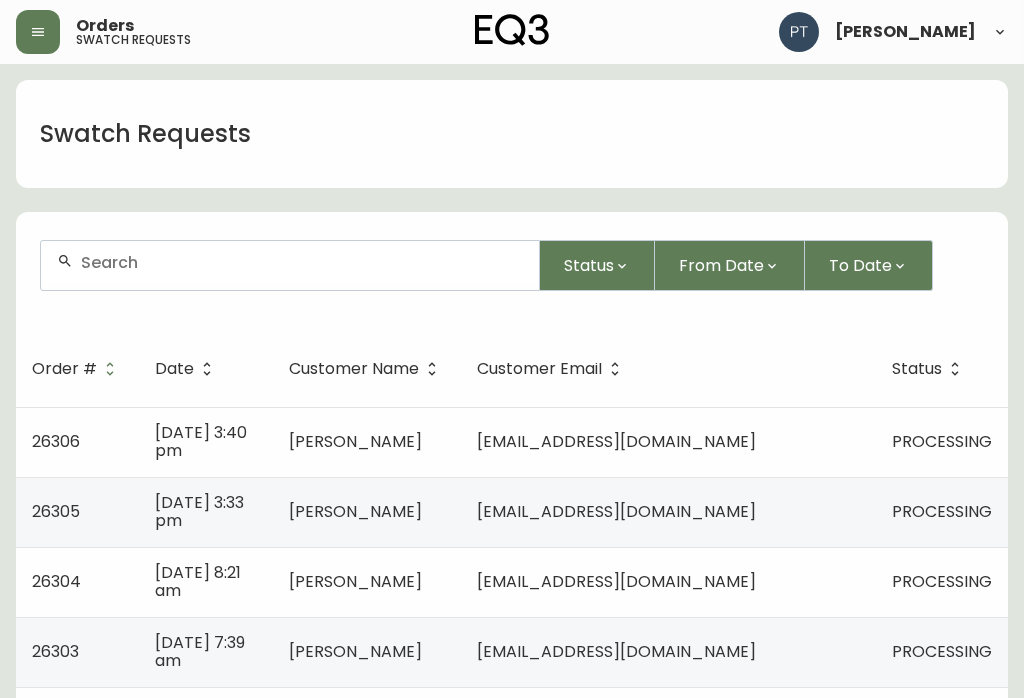 click on "[DATE] 3:33 pm" at bounding box center [199, 511] 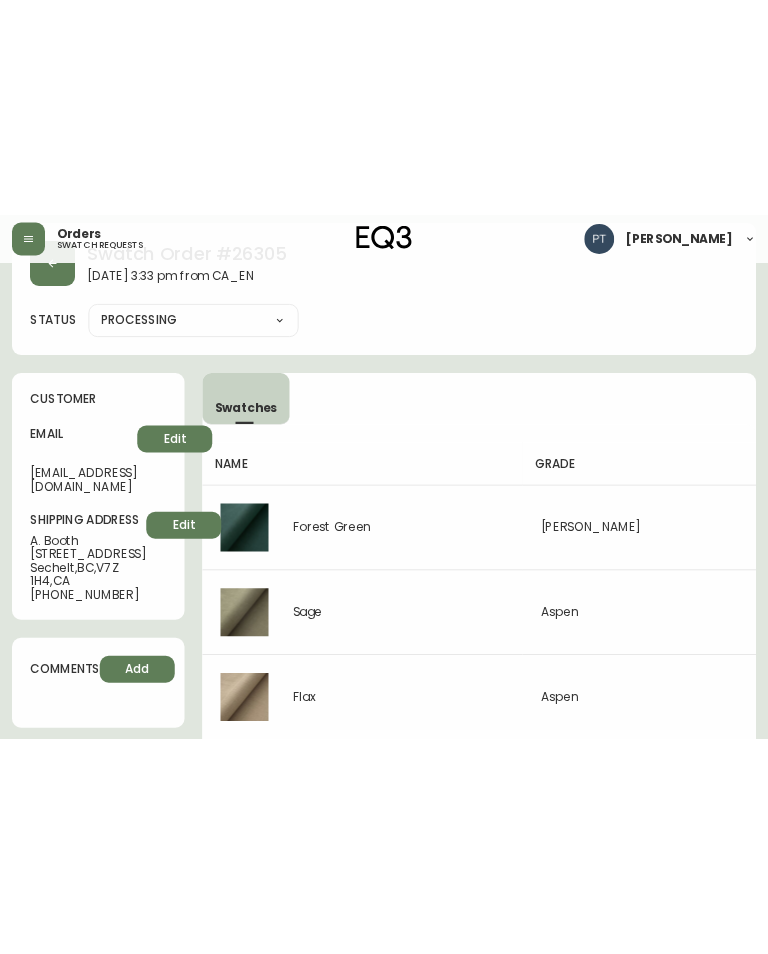 scroll, scrollTop: 0, scrollLeft: 0, axis: both 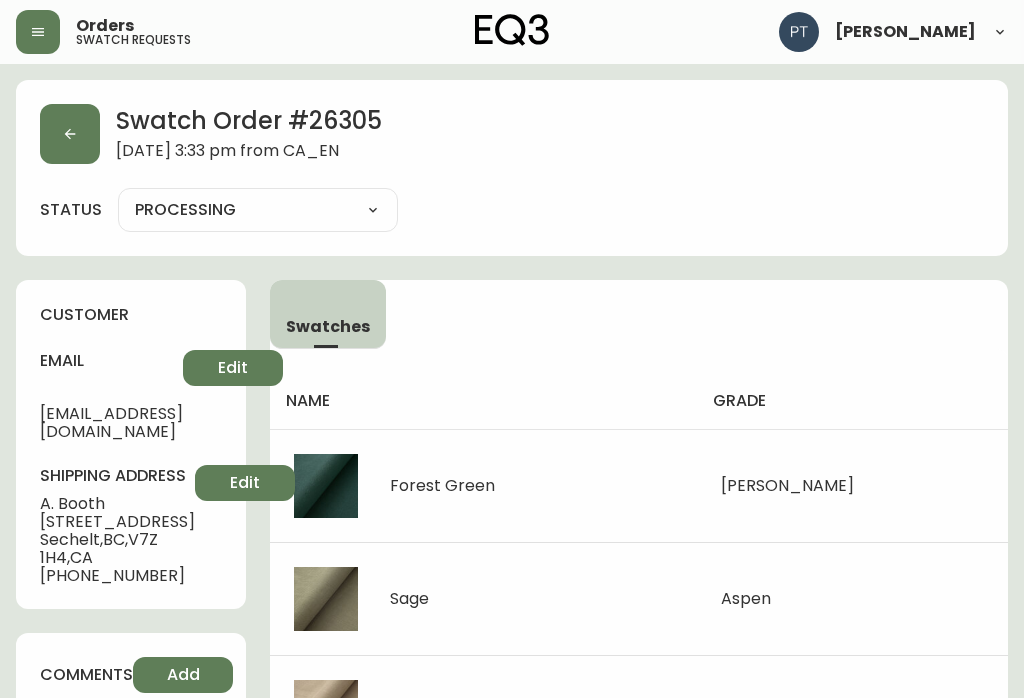 click 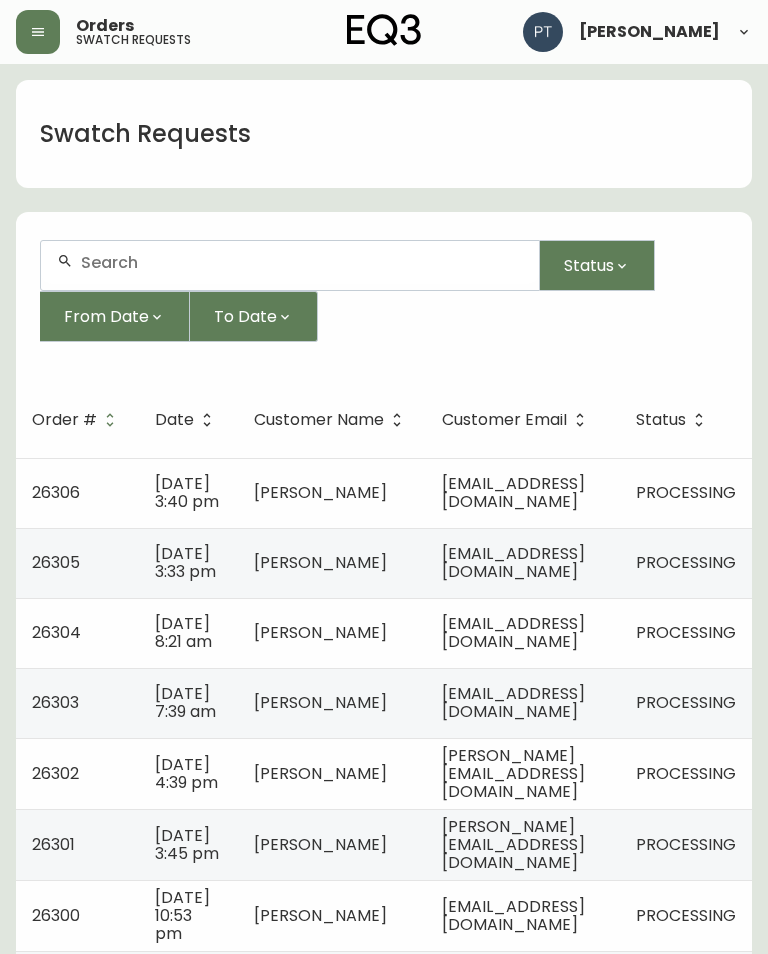 click on "[EMAIL_ADDRESS][DOMAIN_NAME]" at bounding box center [513, 632] 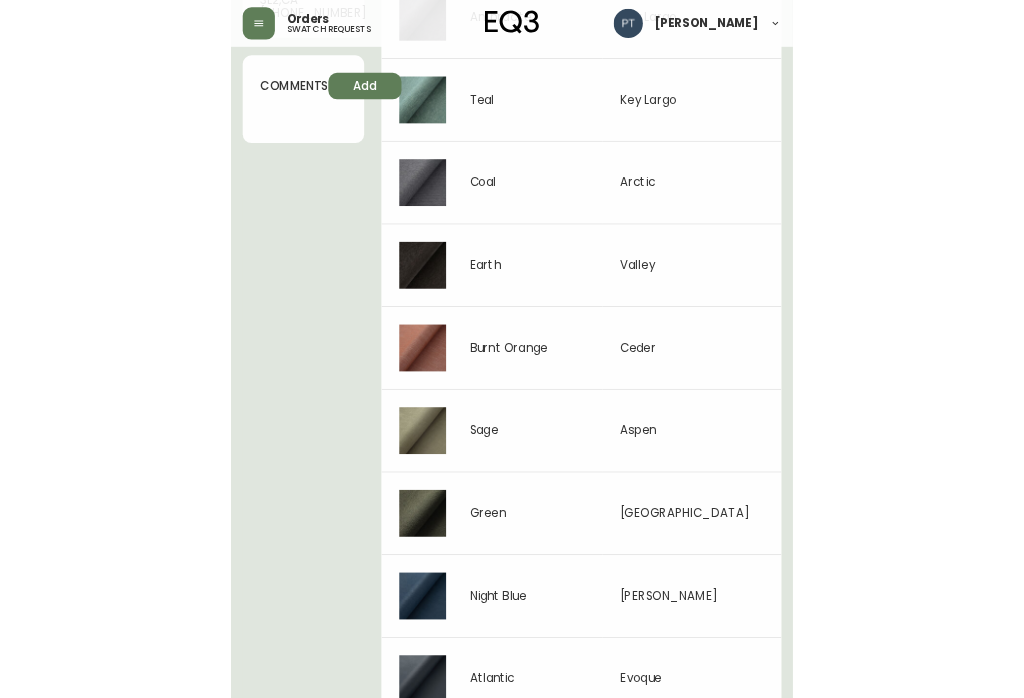 scroll, scrollTop: 831, scrollLeft: 0, axis: vertical 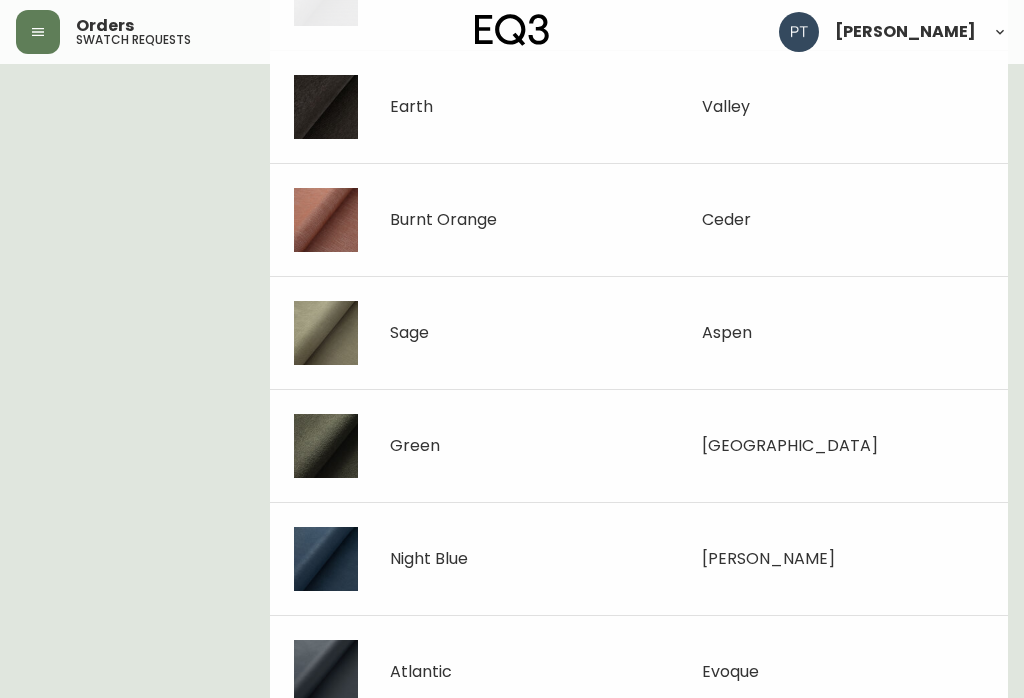 click at bounding box center [38, 32] 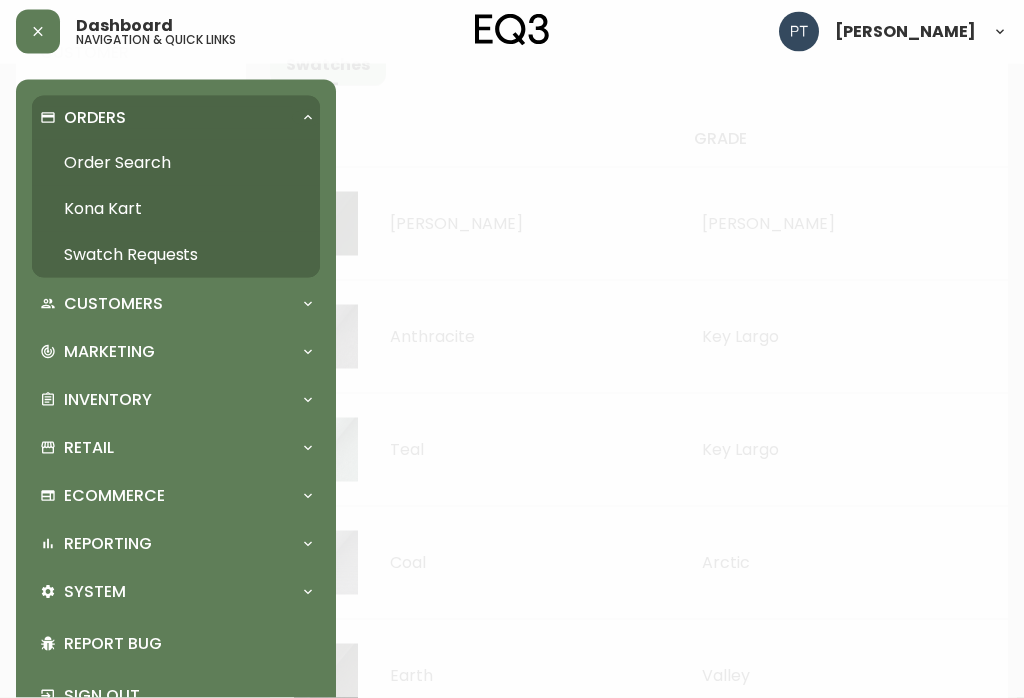 click at bounding box center [512, 349] 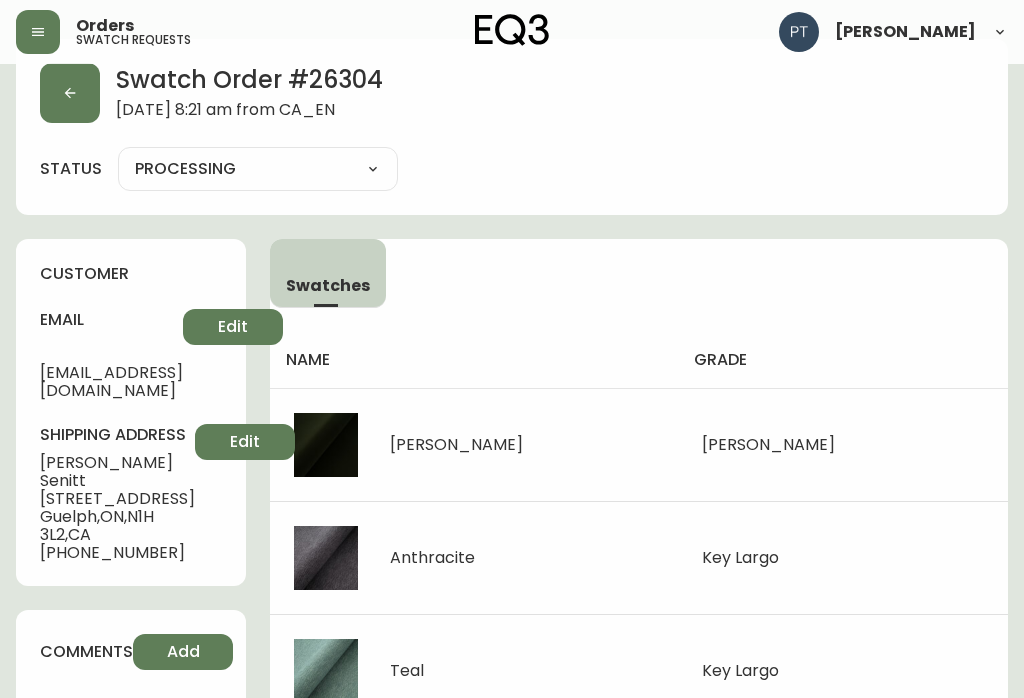 scroll, scrollTop: 0, scrollLeft: 0, axis: both 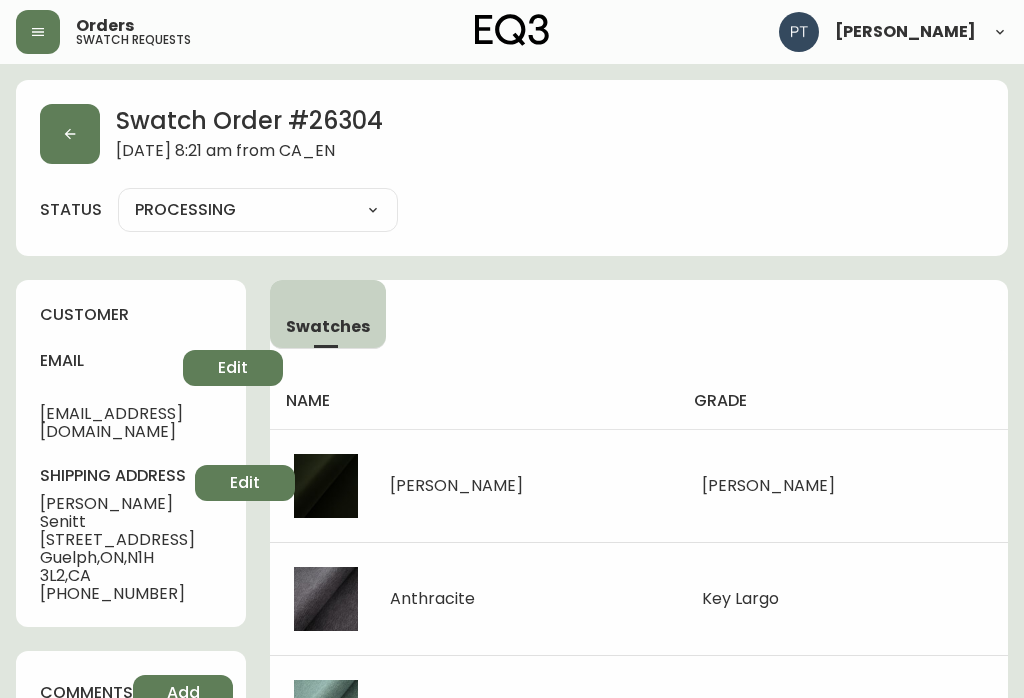 click at bounding box center [70, 134] 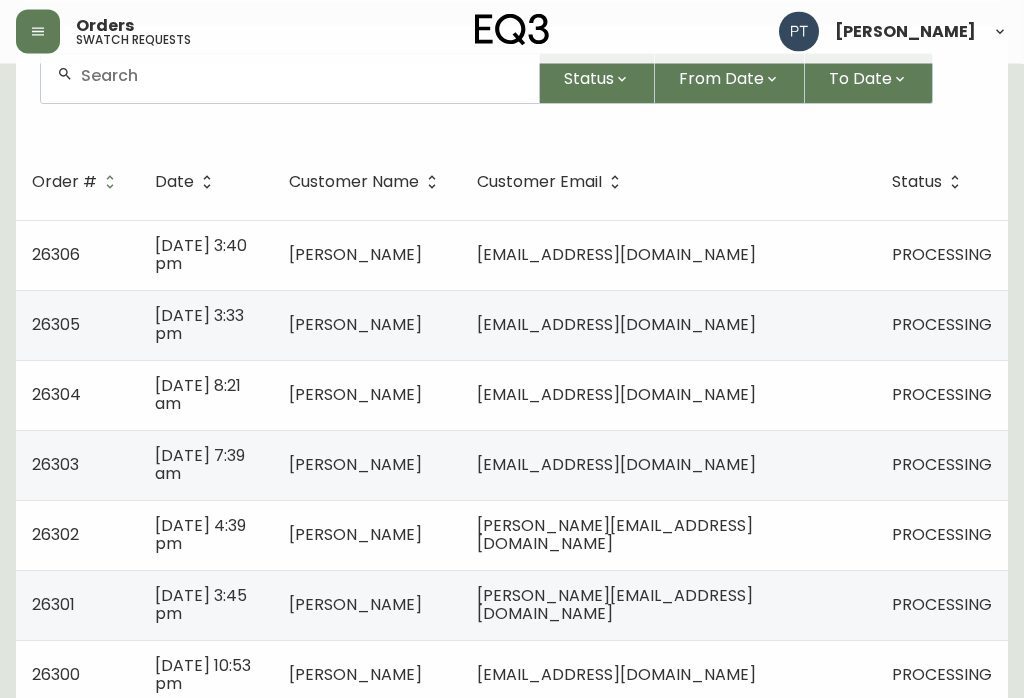 scroll, scrollTop: 199, scrollLeft: 0, axis: vertical 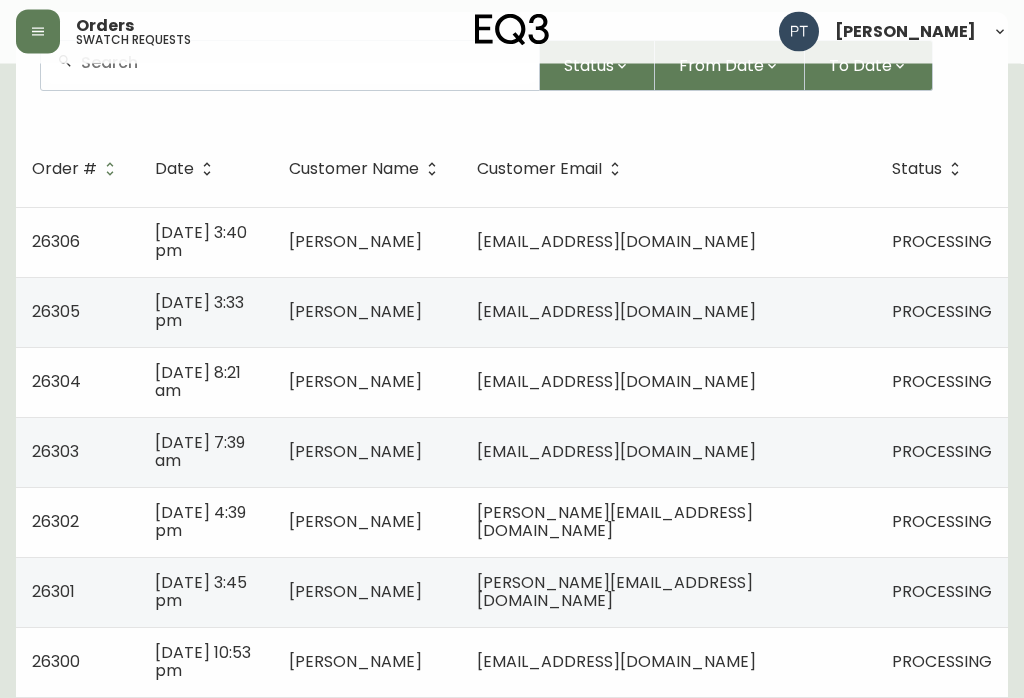 click on "[EMAIL_ADDRESS][DOMAIN_NAME]" at bounding box center (668, 453) 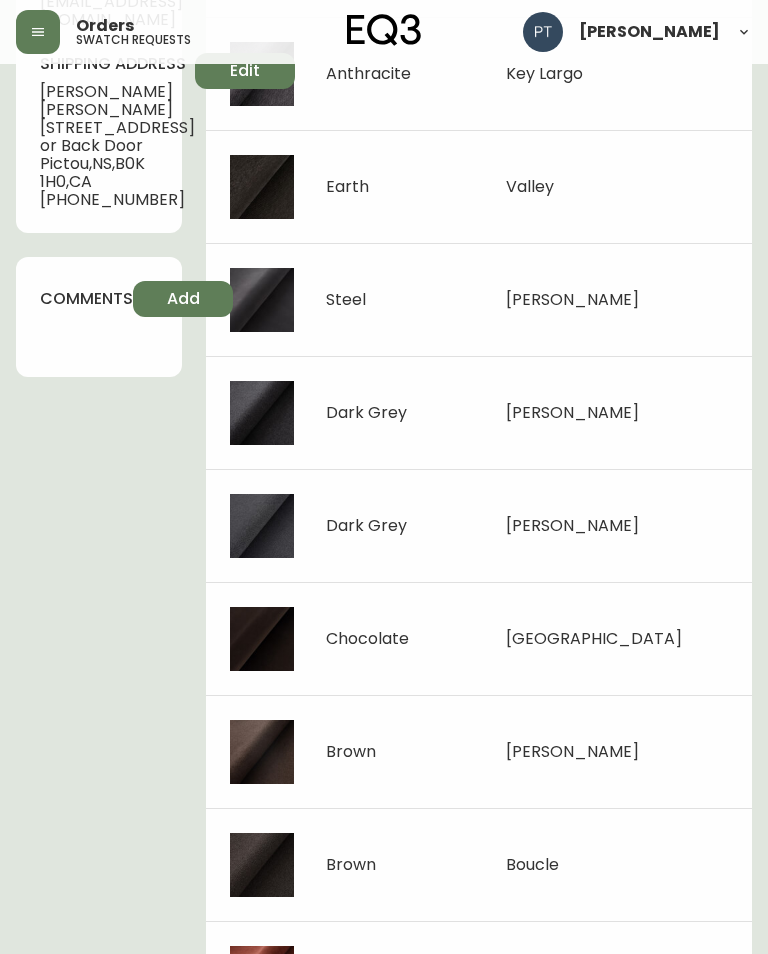 scroll, scrollTop: 0, scrollLeft: 0, axis: both 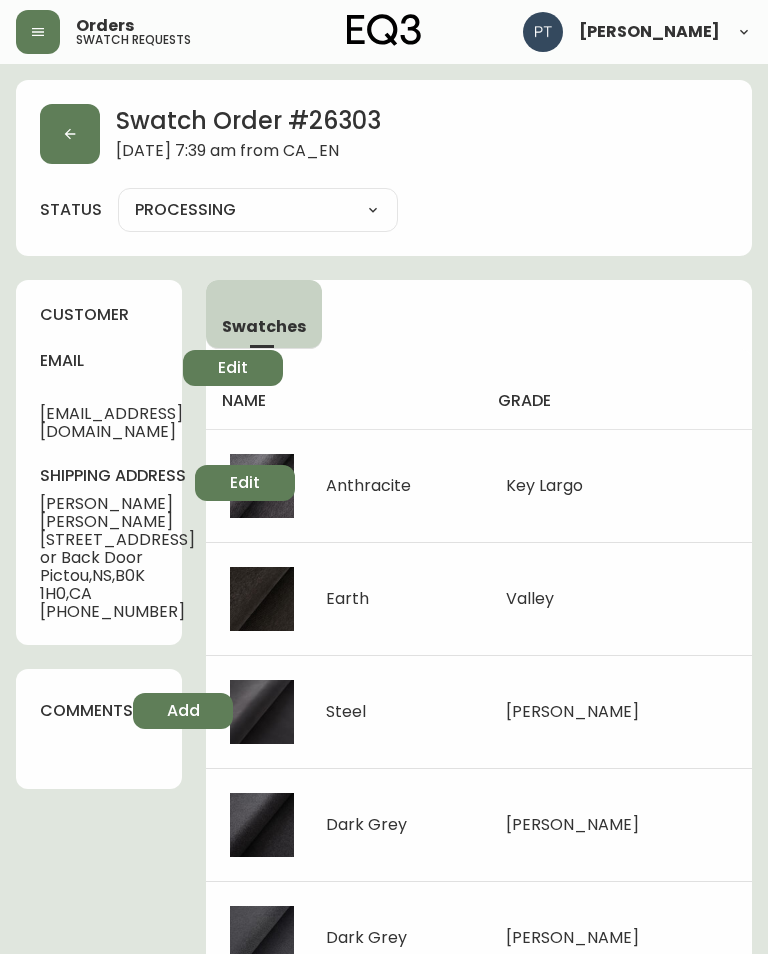 click at bounding box center [70, 134] 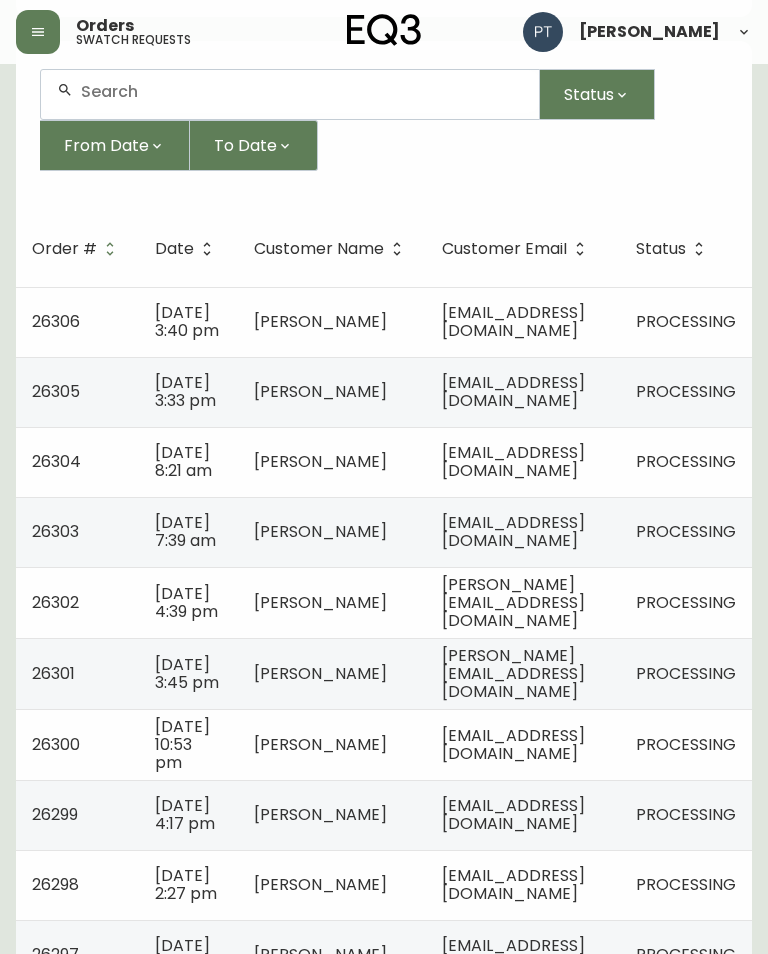 scroll, scrollTop: 186, scrollLeft: 0, axis: vertical 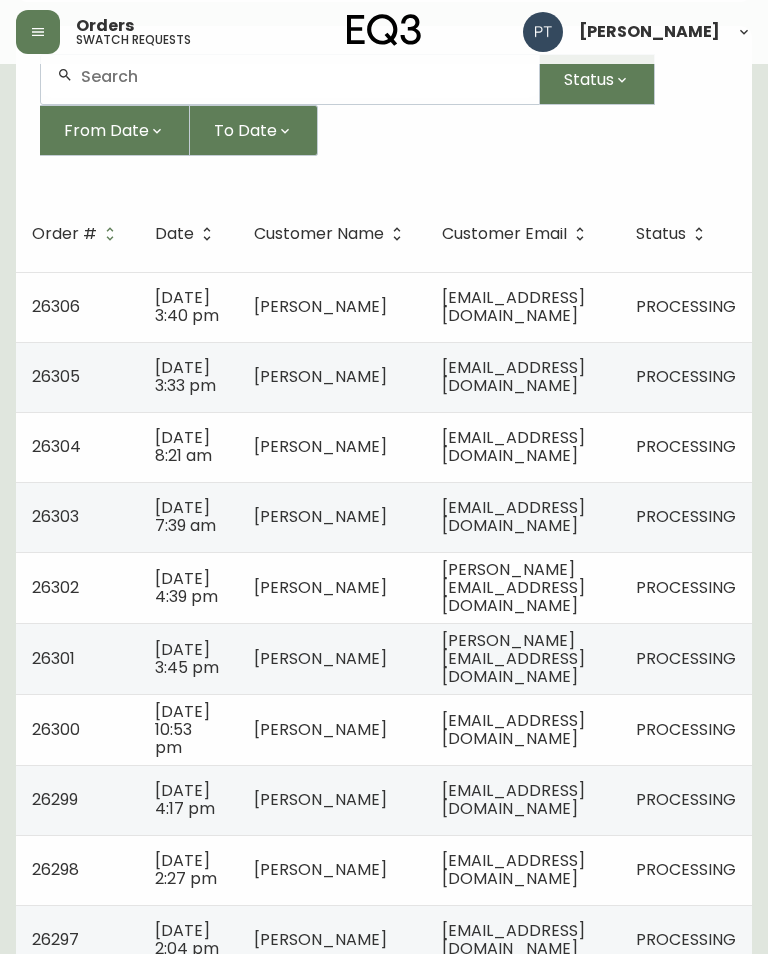 click on "[PERSON_NAME]" at bounding box center [332, 587] 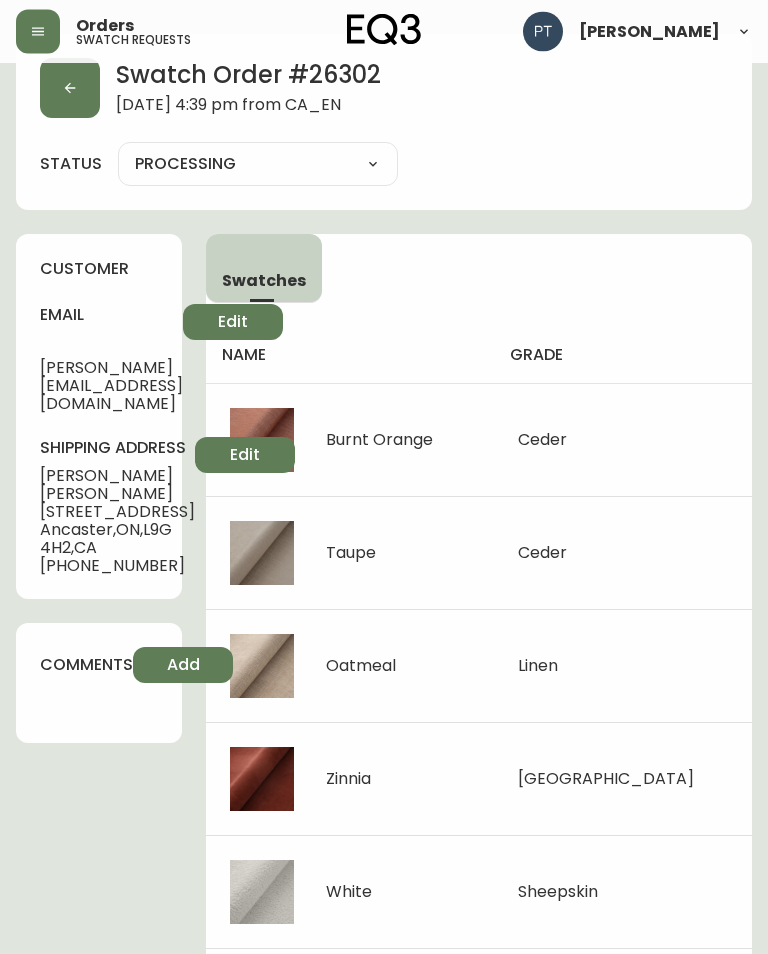scroll, scrollTop: 0, scrollLeft: 0, axis: both 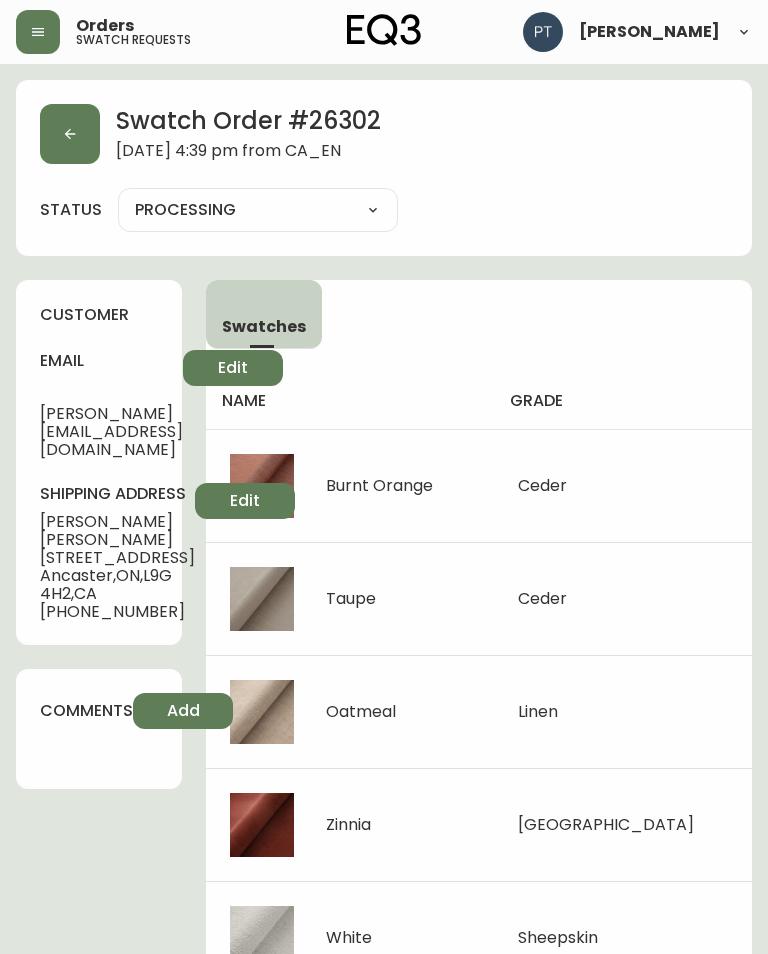 click at bounding box center [70, 134] 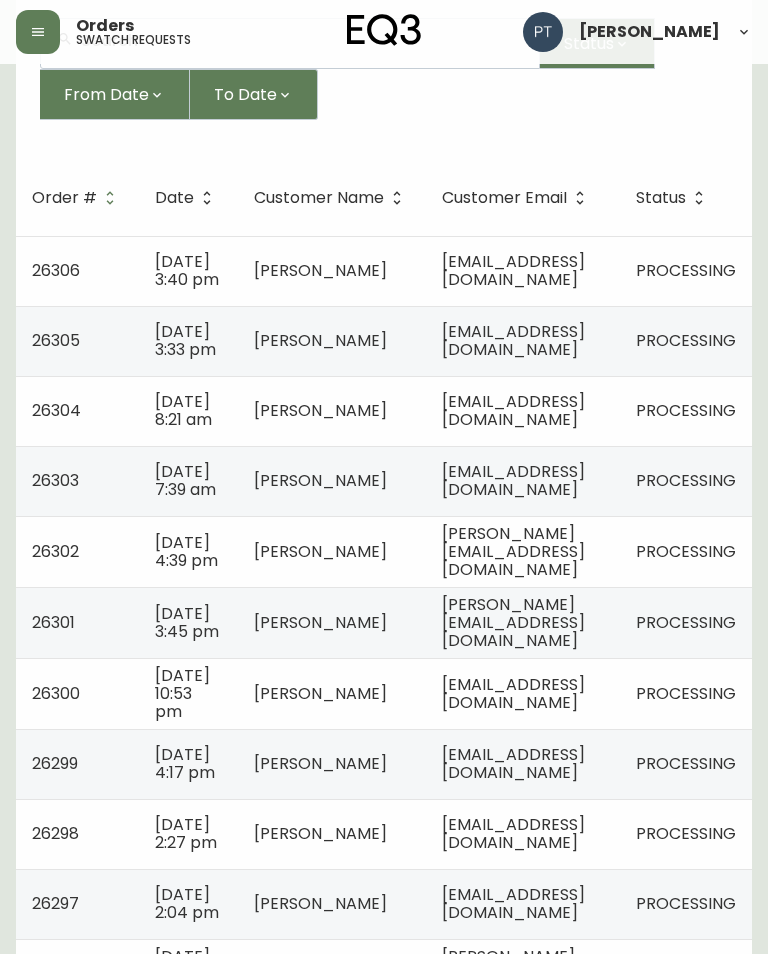 scroll, scrollTop: 223, scrollLeft: 0, axis: vertical 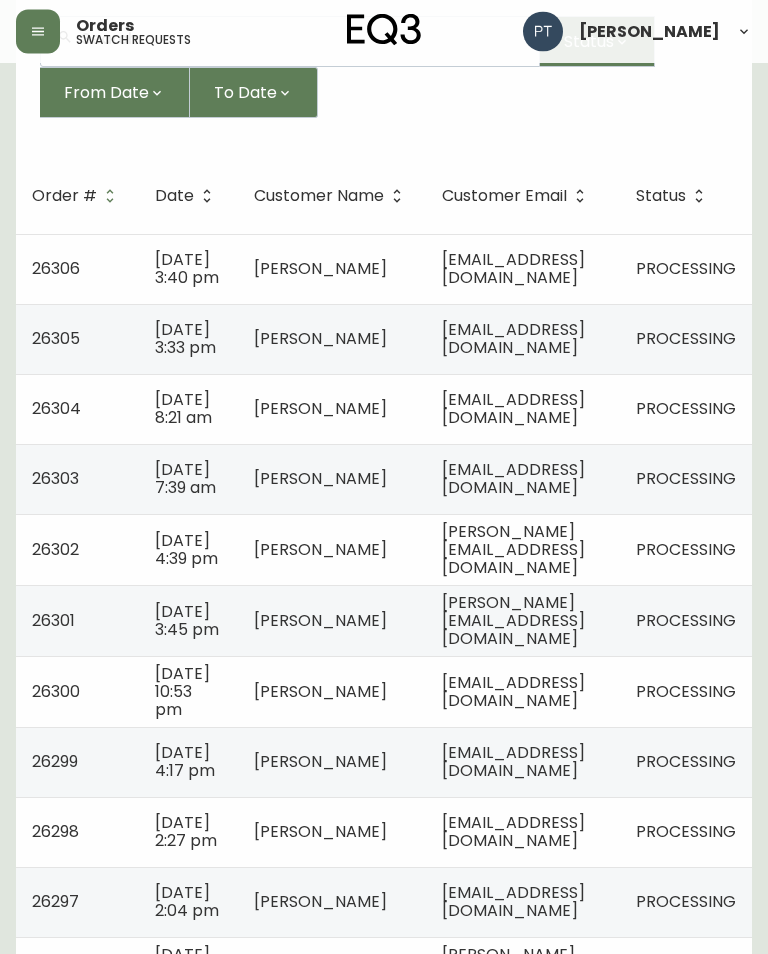 click on "[PERSON_NAME][EMAIL_ADDRESS][DOMAIN_NAME]" at bounding box center (523, 621) 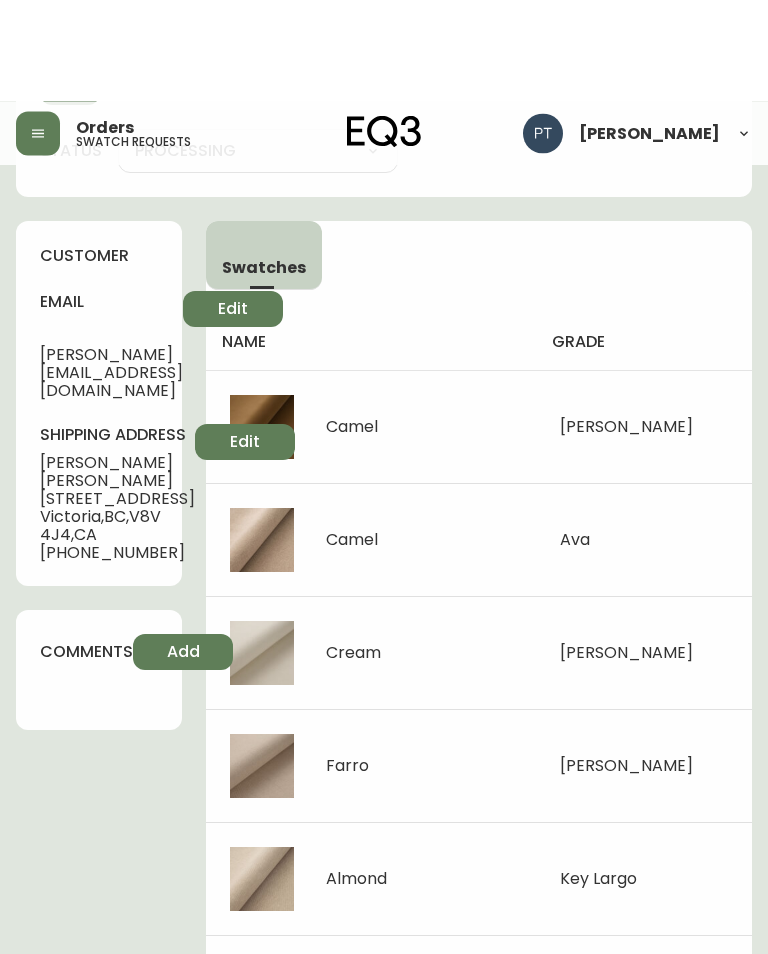 scroll, scrollTop: 0, scrollLeft: 0, axis: both 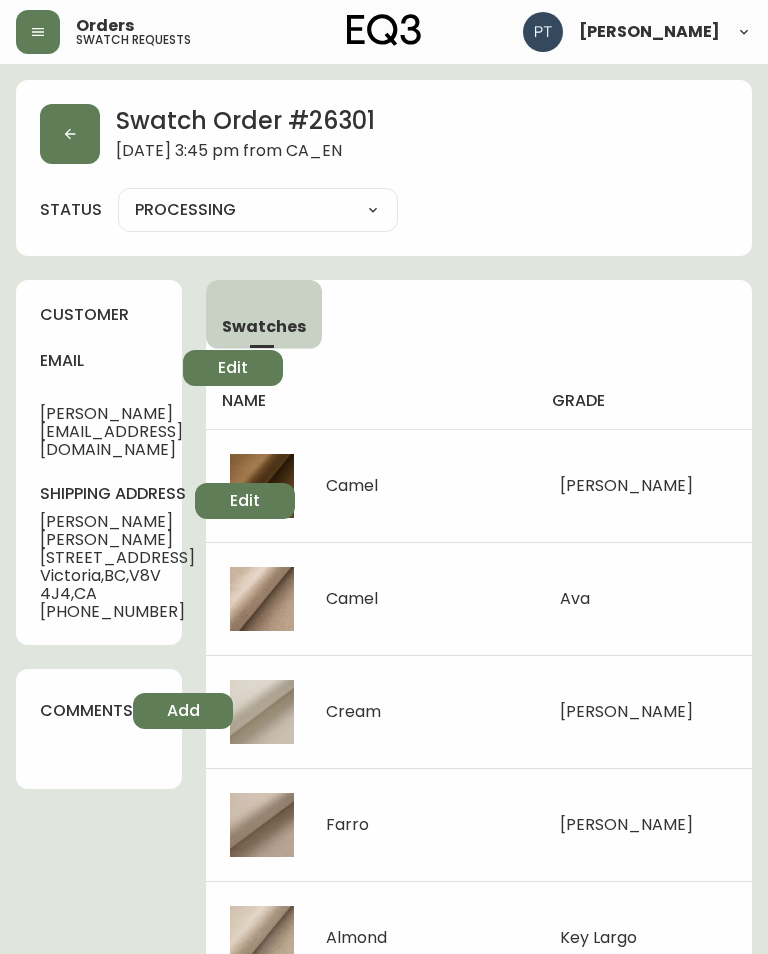 click on "Swatch Order # 26301 [DATE] 3:45 pm from [GEOGRAPHIC_DATA] status PROCESSING PROCESSING SHIPPED CANCELLED" at bounding box center (384, 168) 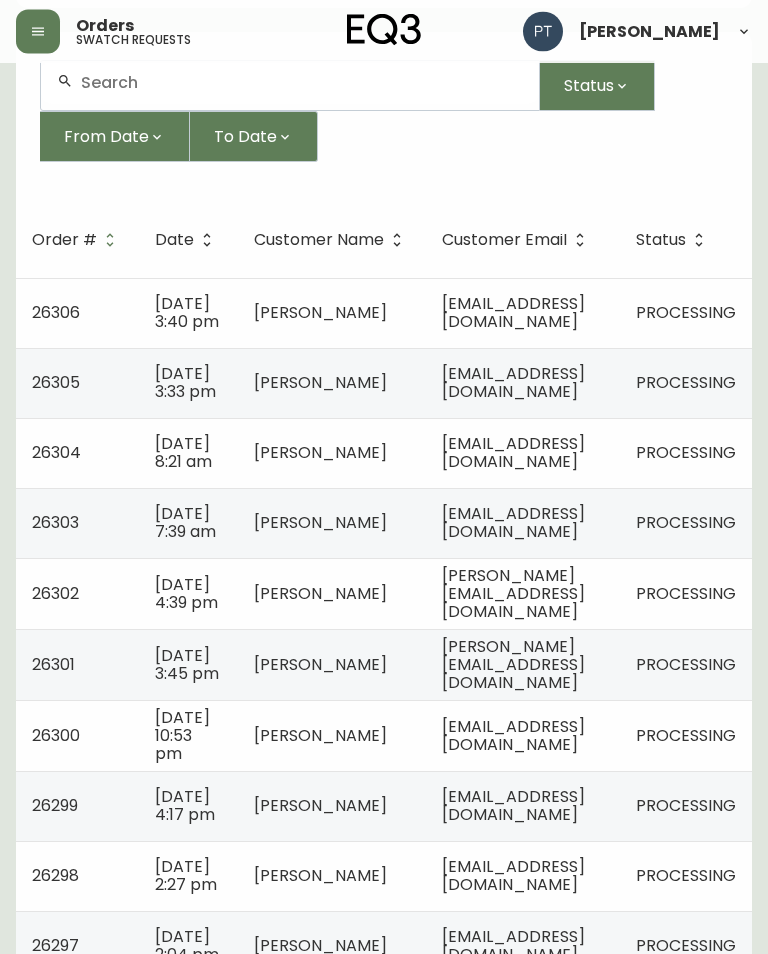 scroll, scrollTop: 180, scrollLeft: 0, axis: vertical 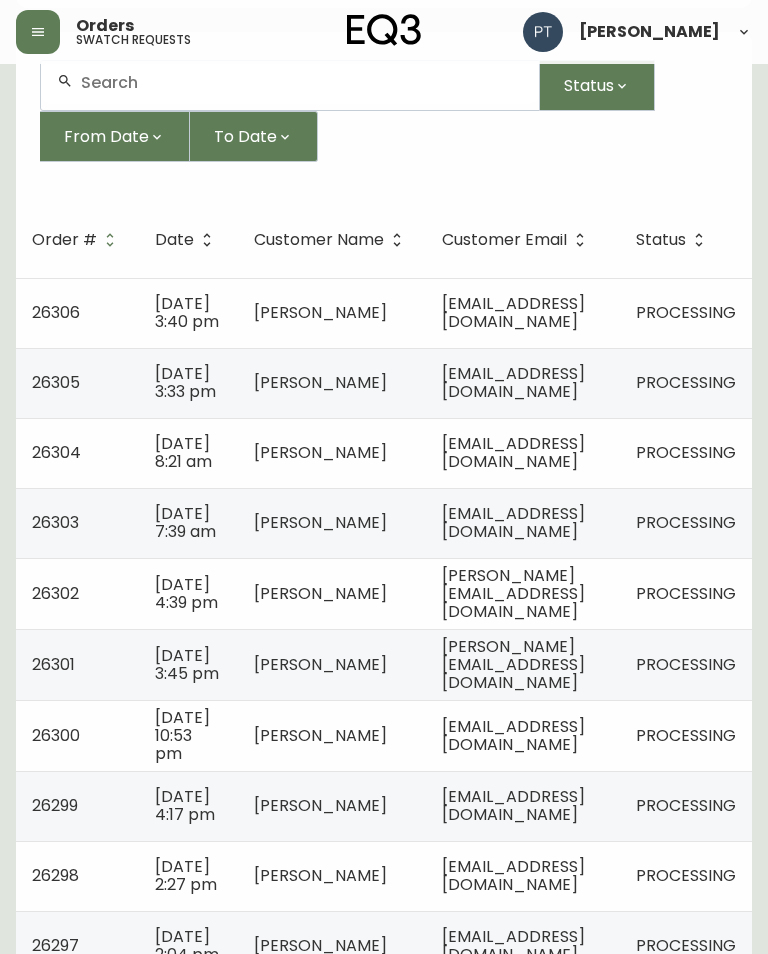 click on "[EMAIL_ADDRESS][DOMAIN_NAME]" at bounding box center [523, 735] 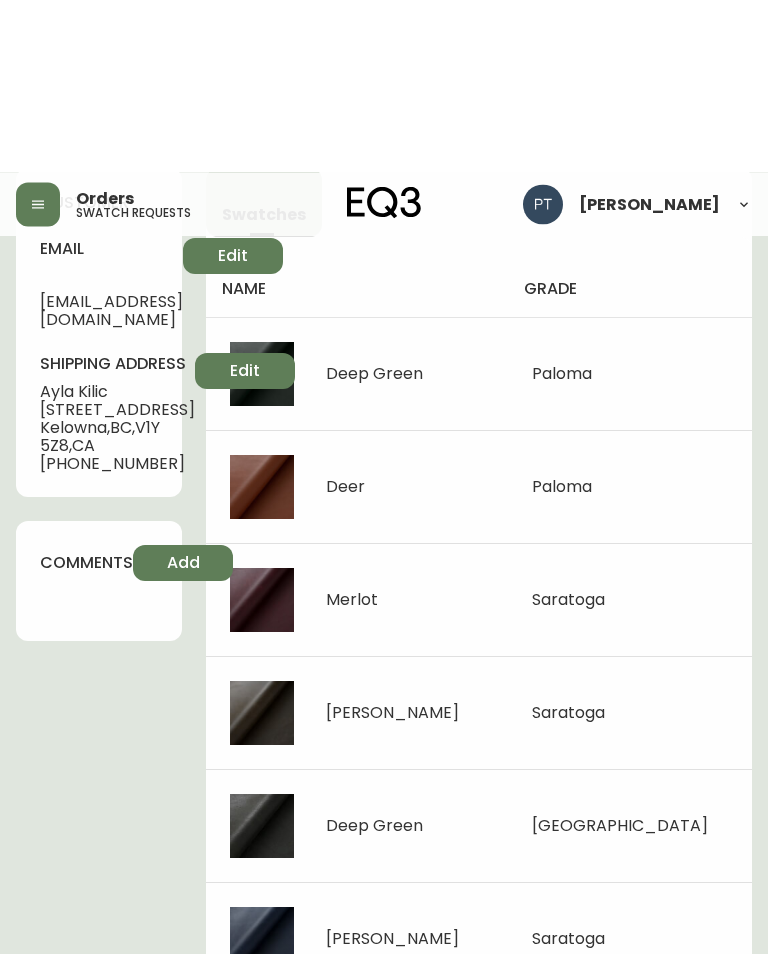 scroll, scrollTop: 0, scrollLeft: 0, axis: both 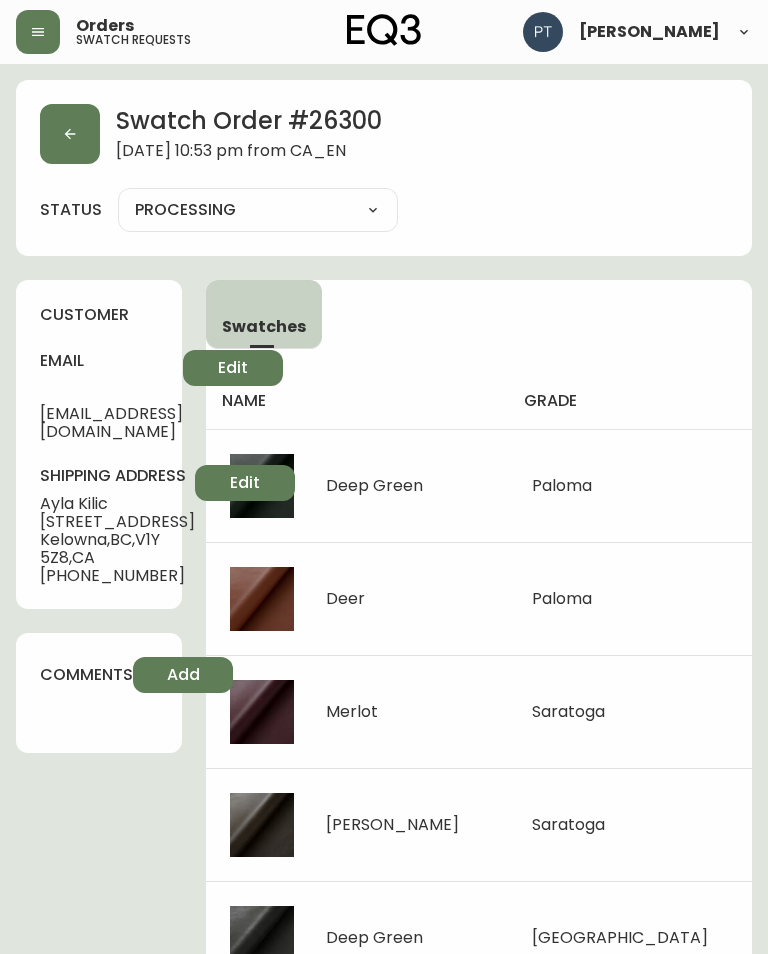 click at bounding box center [70, 134] 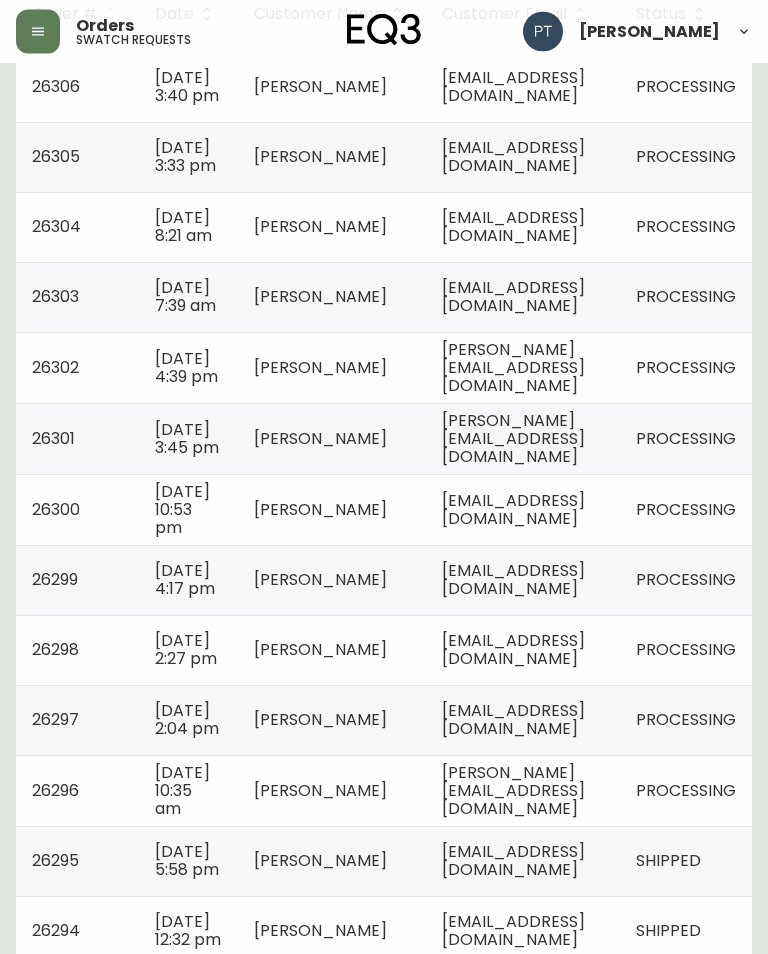 scroll, scrollTop: 417, scrollLeft: 0, axis: vertical 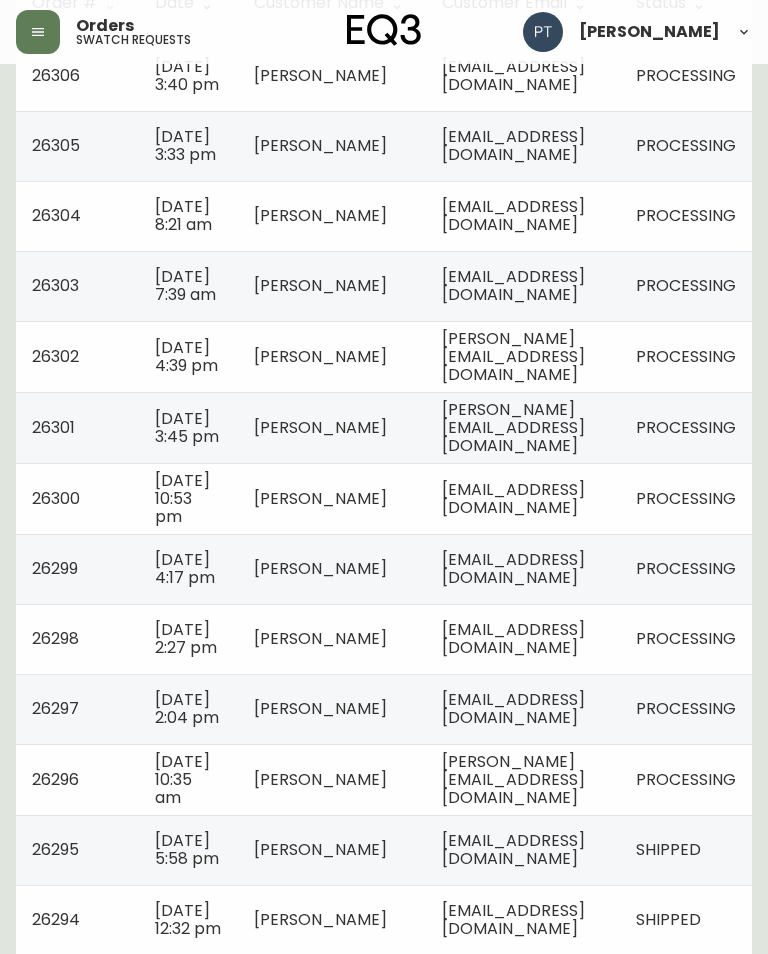 click on "[EMAIL_ADDRESS][DOMAIN_NAME]" at bounding box center (523, 569) 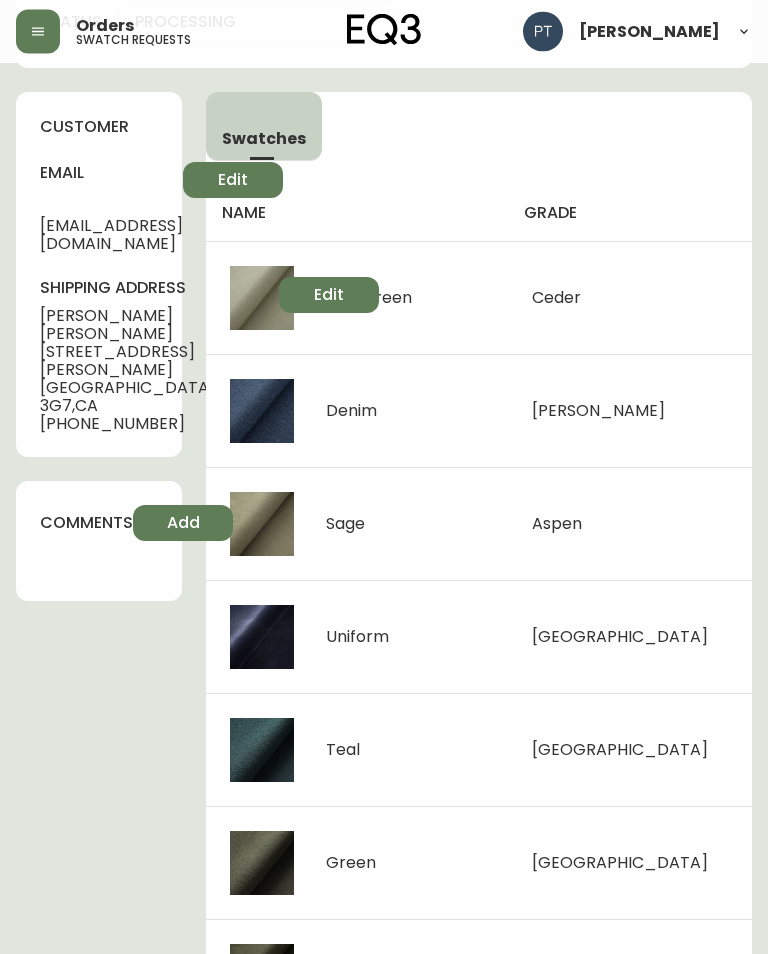 scroll, scrollTop: 0, scrollLeft: 0, axis: both 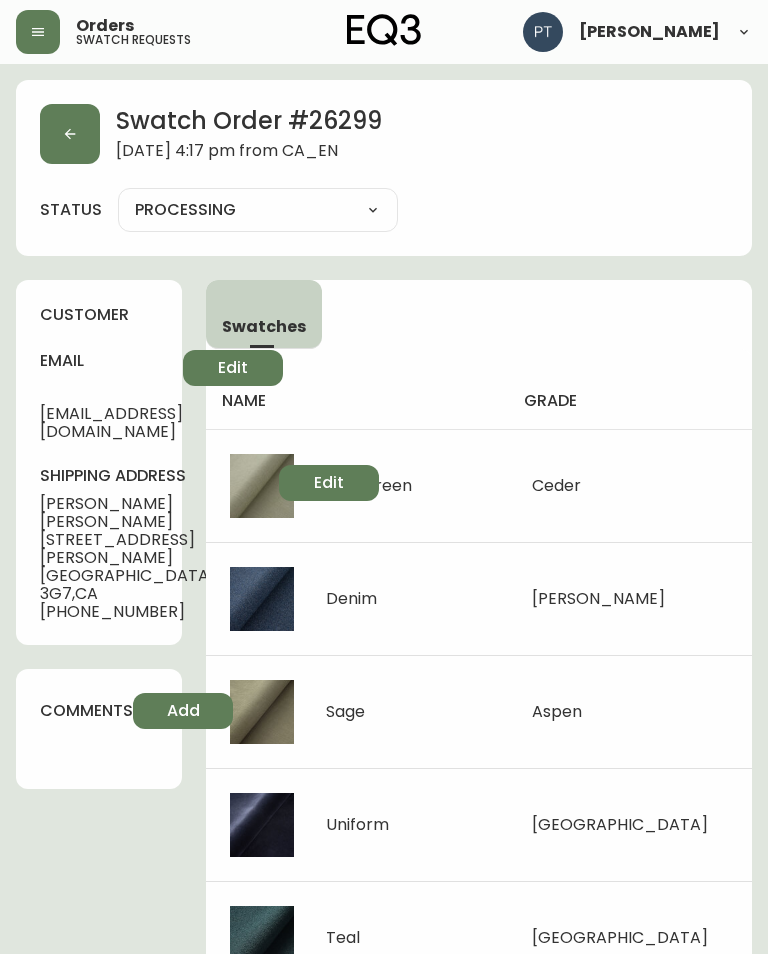 click at bounding box center [70, 134] 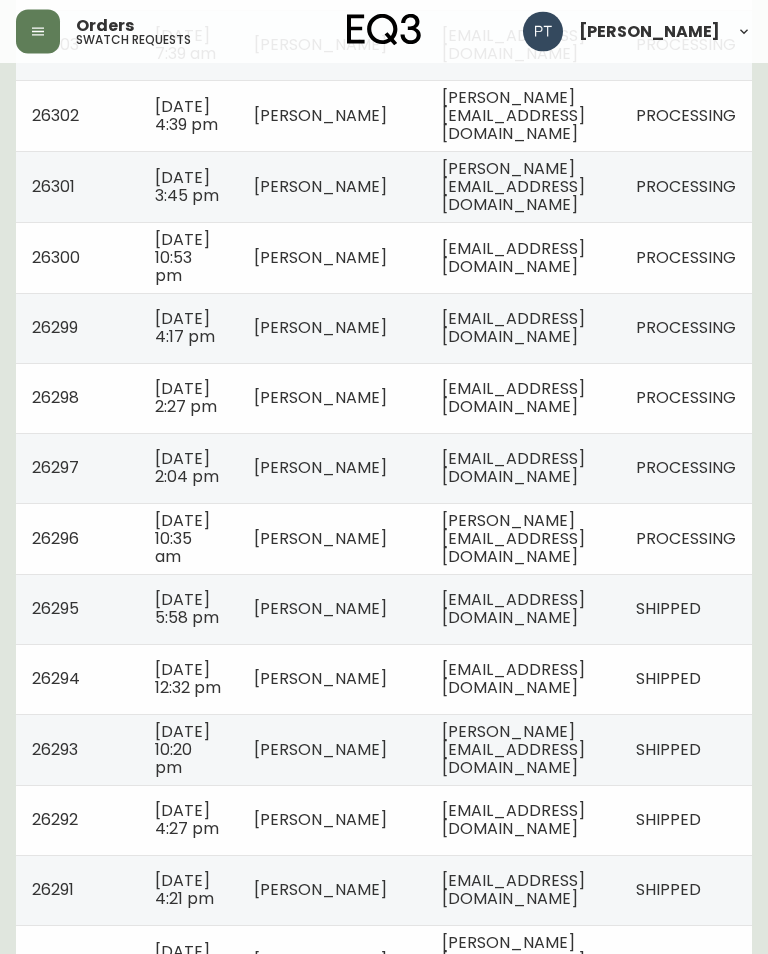scroll, scrollTop: 668, scrollLeft: 0, axis: vertical 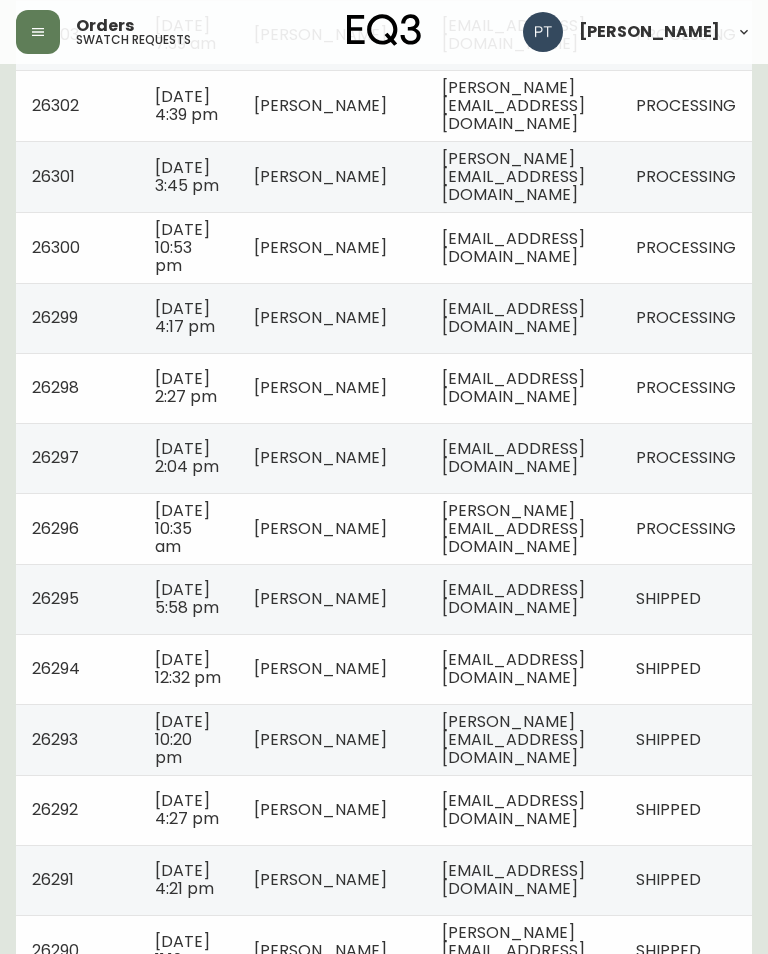click on "[EMAIL_ADDRESS][DOMAIN_NAME]" at bounding box center [513, 387] 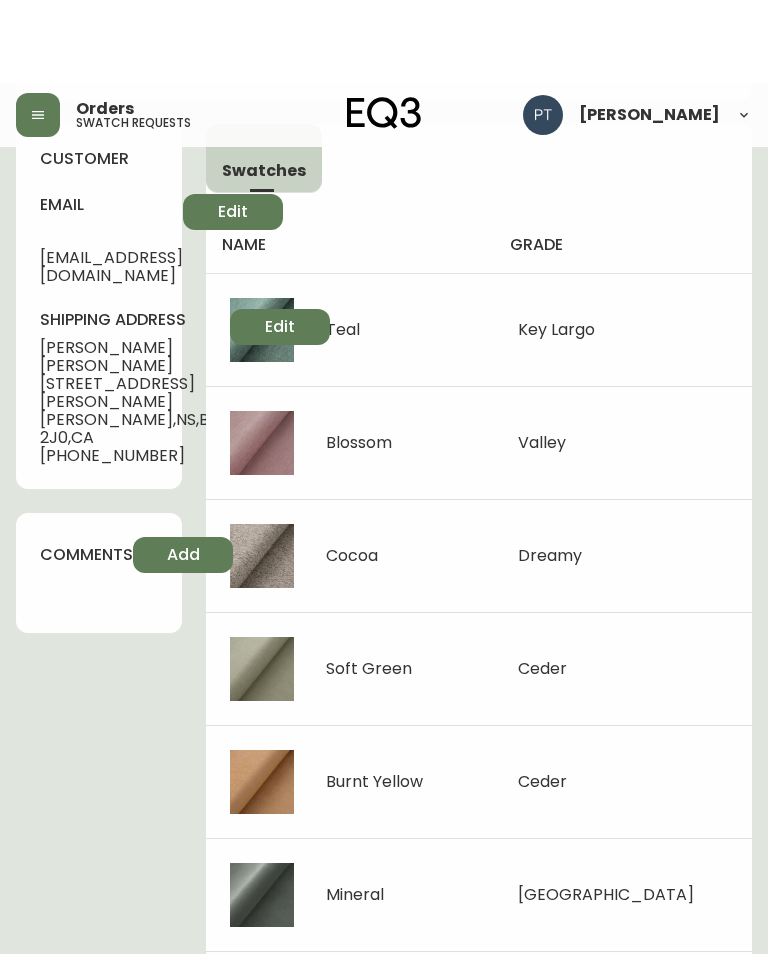 scroll, scrollTop: 0, scrollLeft: 0, axis: both 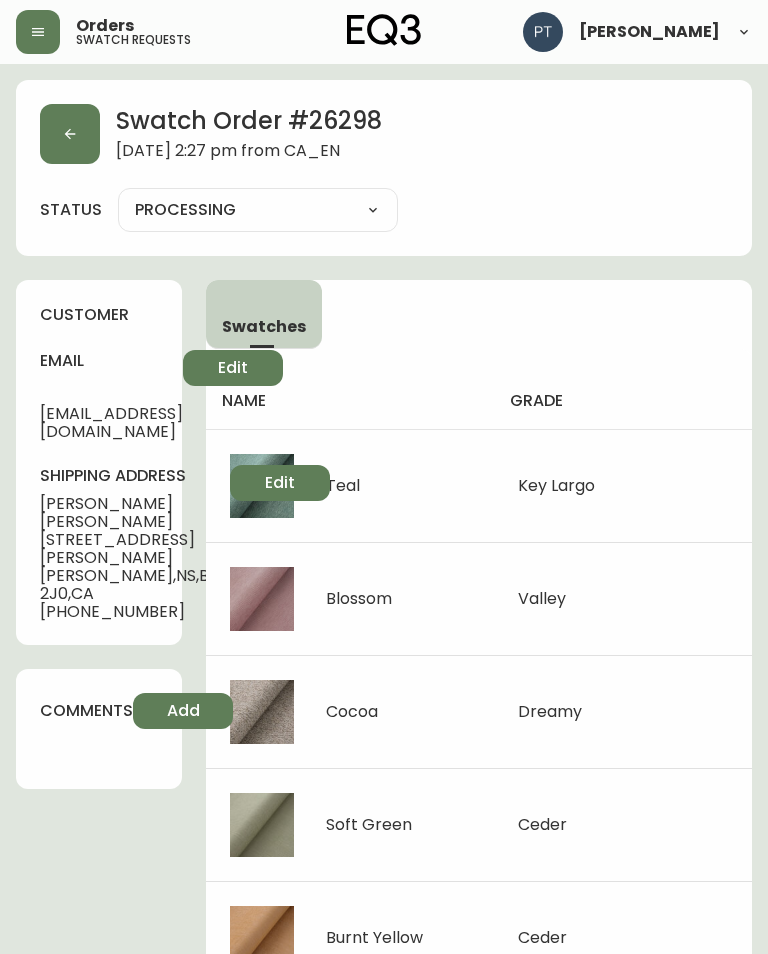click 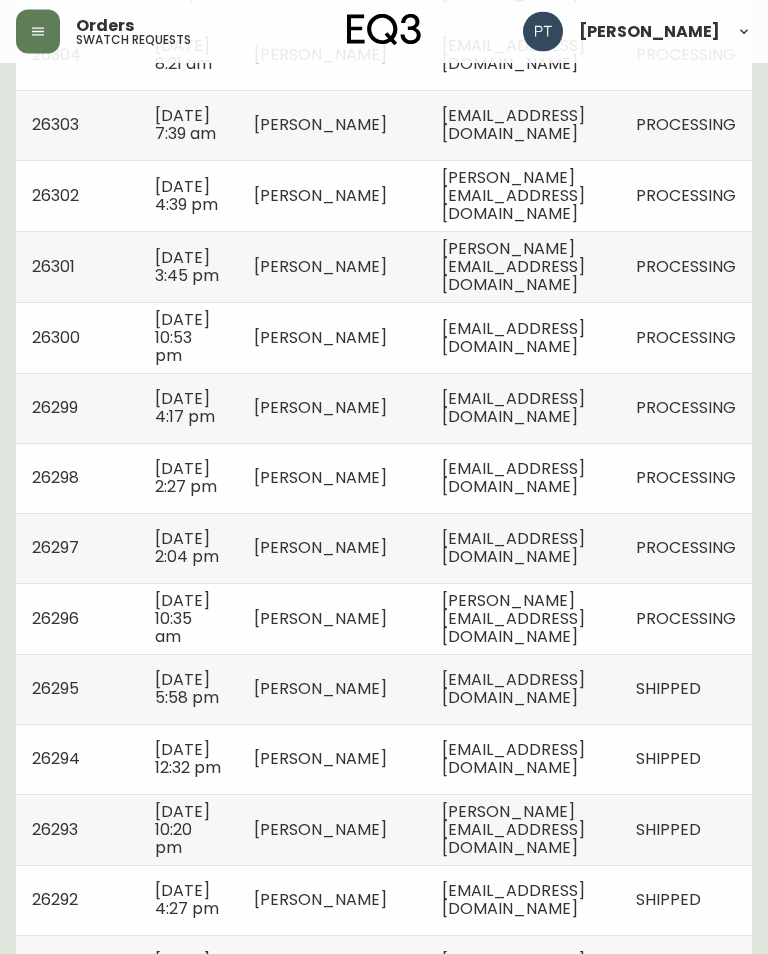scroll, scrollTop: 581, scrollLeft: 0, axis: vertical 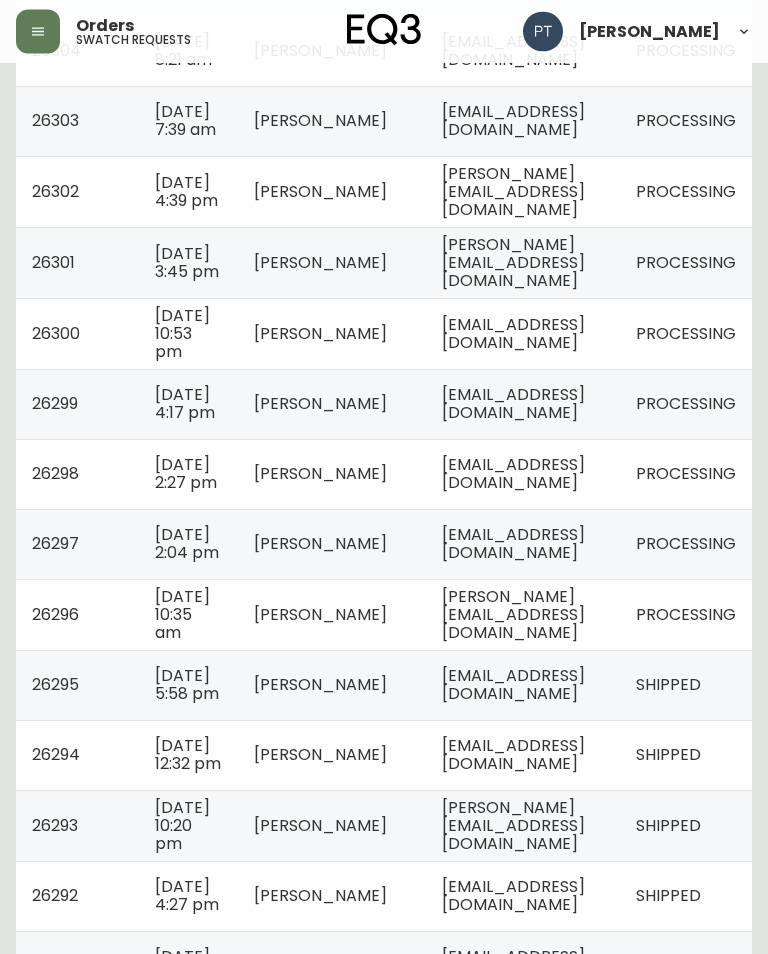 click on "[EMAIL_ADDRESS][DOMAIN_NAME]" at bounding box center [523, 545] 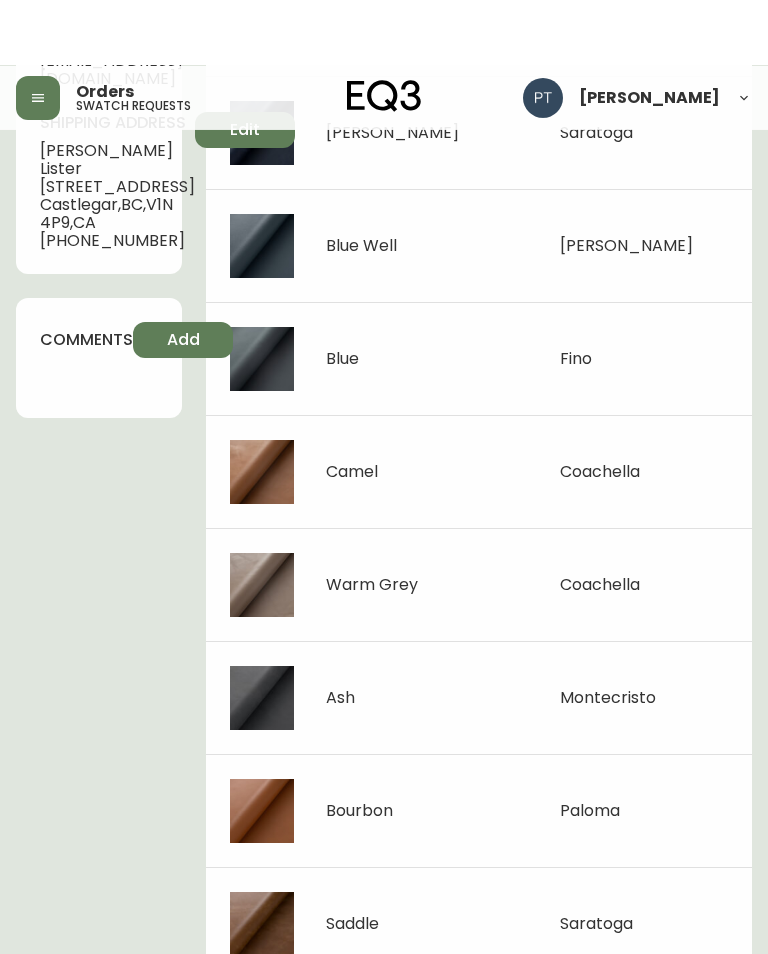 scroll, scrollTop: 0, scrollLeft: 0, axis: both 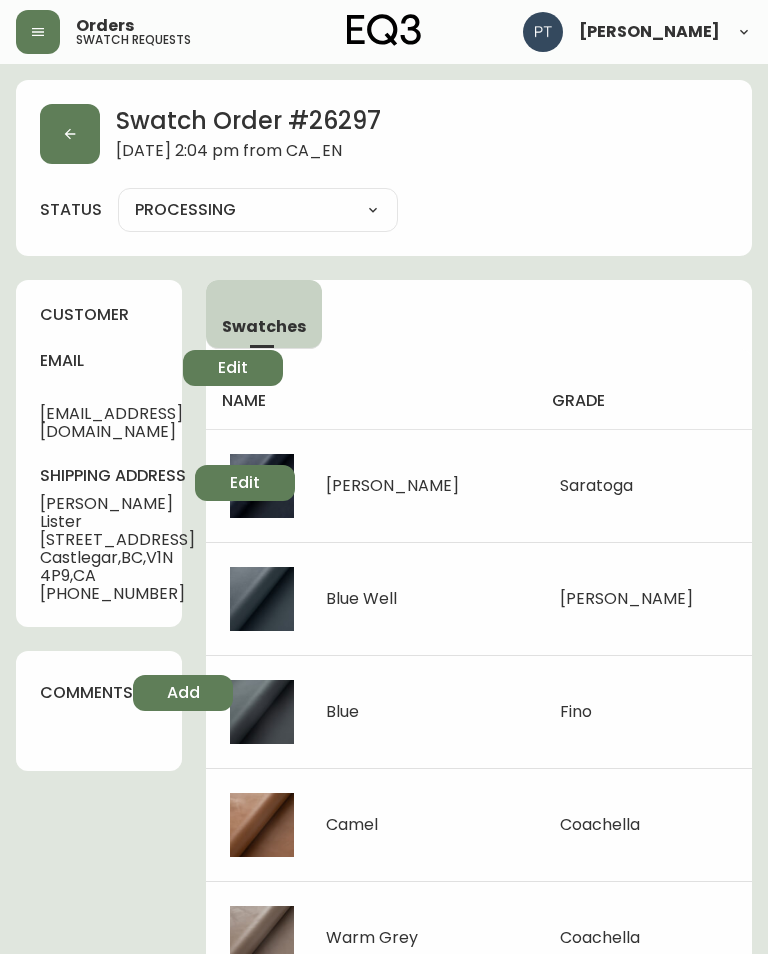 click 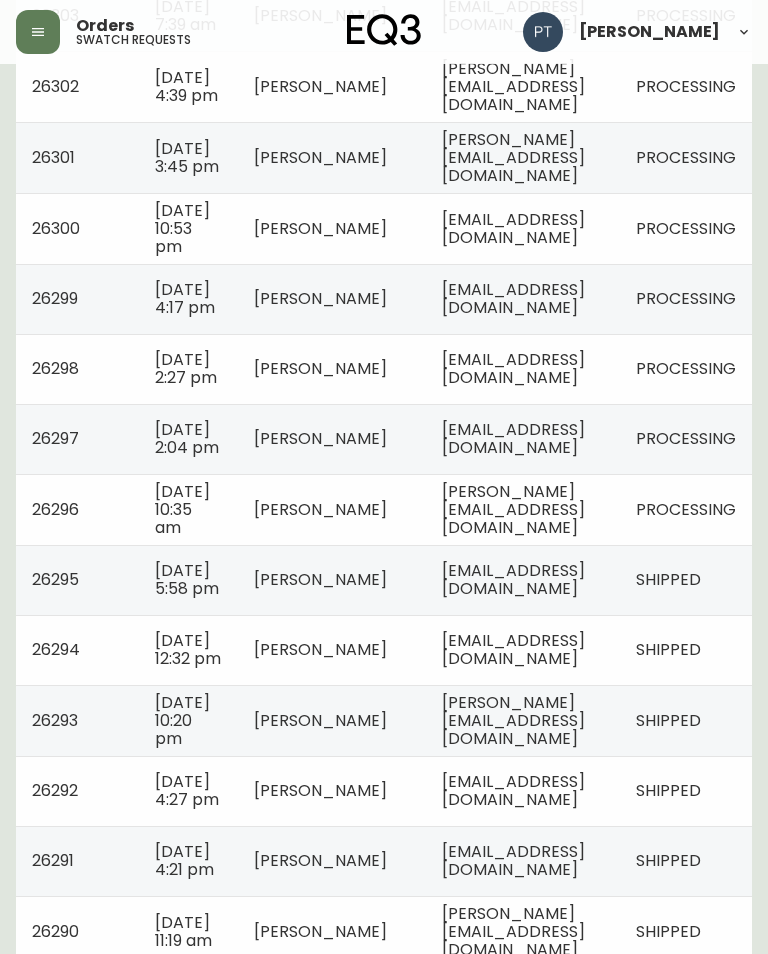 scroll, scrollTop: 698, scrollLeft: 0, axis: vertical 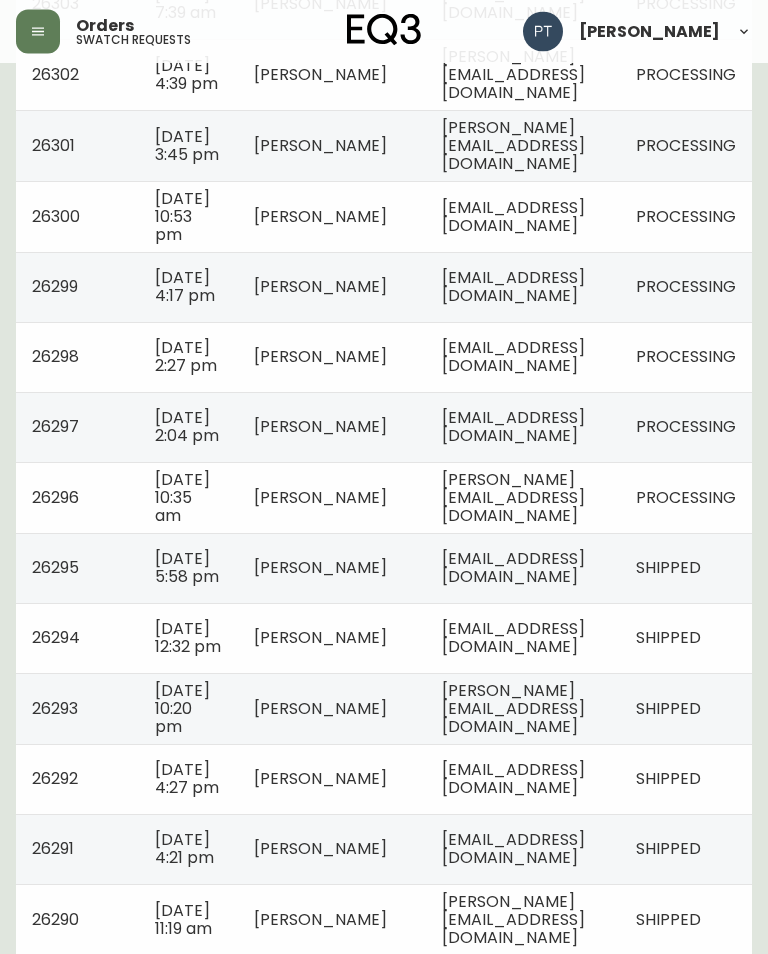 click on "[PERSON_NAME][EMAIL_ADDRESS][DOMAIN_NAME]" at bounding box center (513, 498) 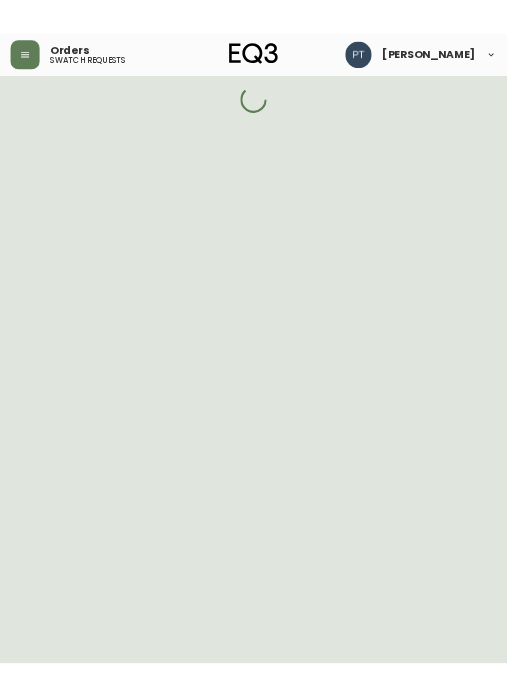 scroll, scrollTop: 0, scrollLeft: 0, axis: both 